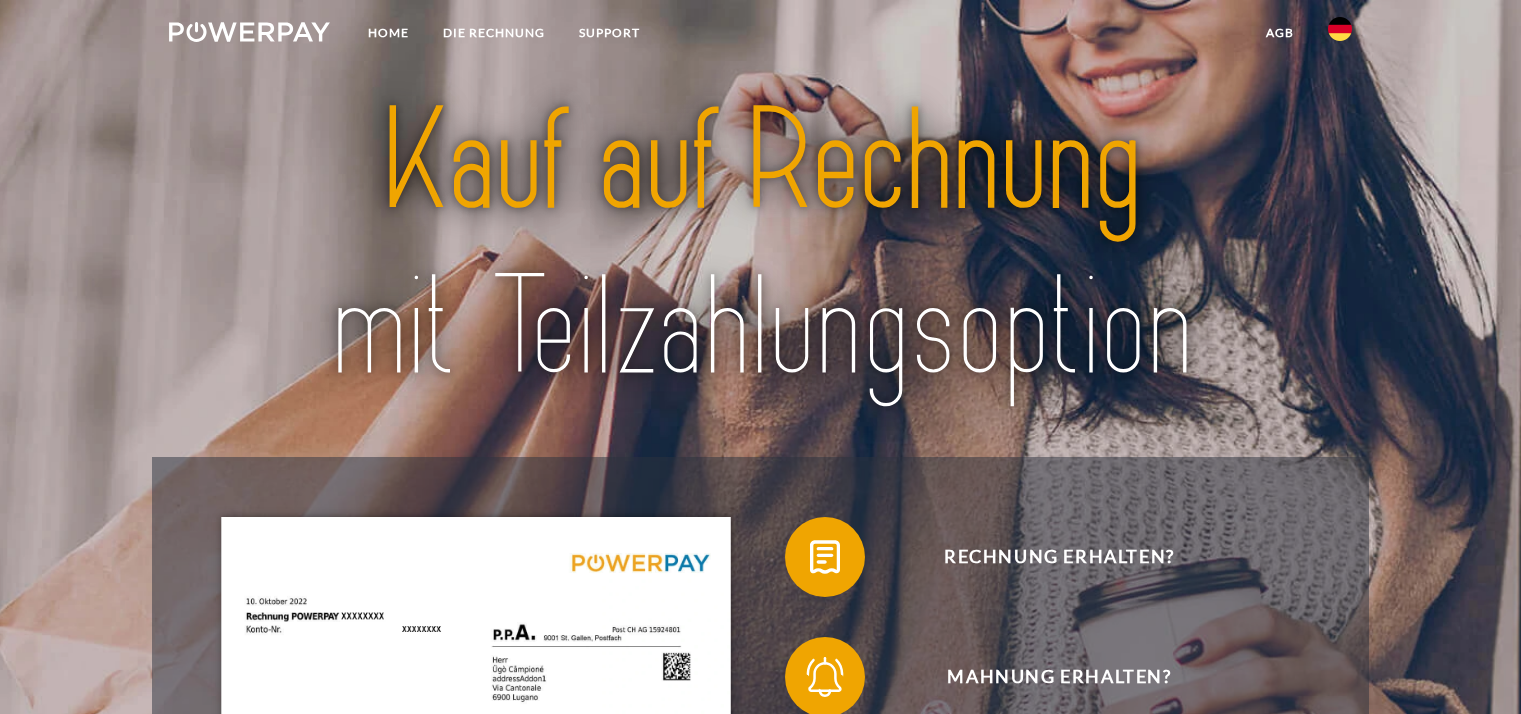 scroll, scrollTop: 0, scrollLeft: 0, axis: both 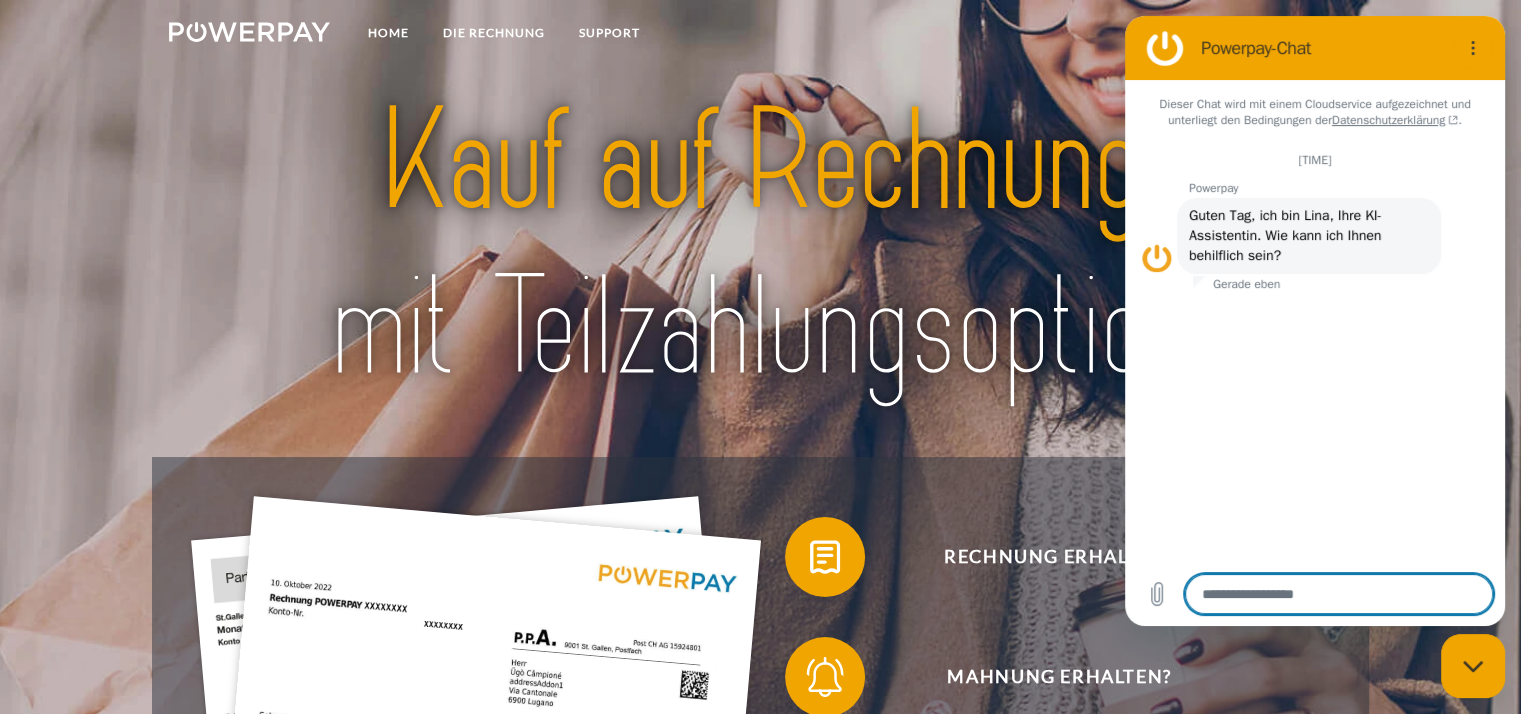 click 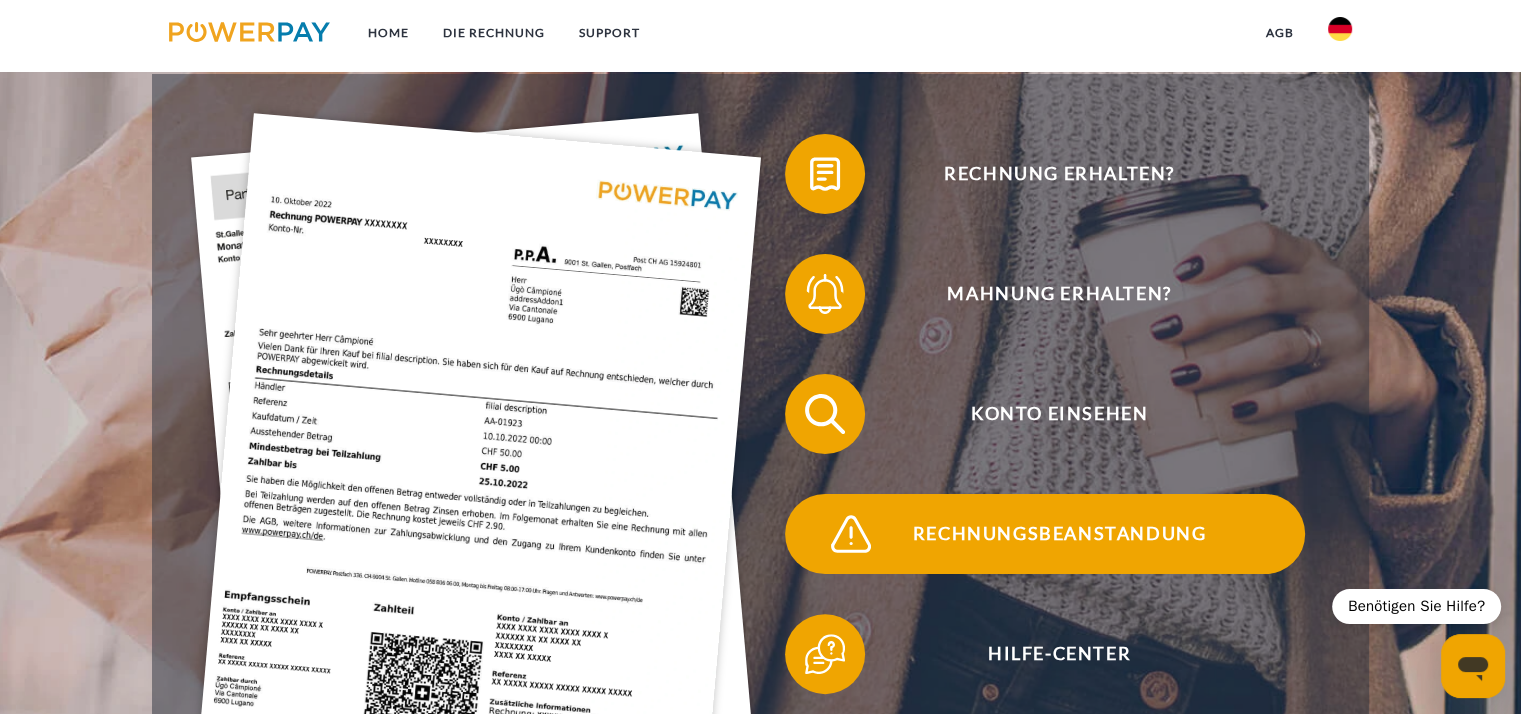 scroll, scrollTop: 400, scrollLeft: 0, axis: vertical 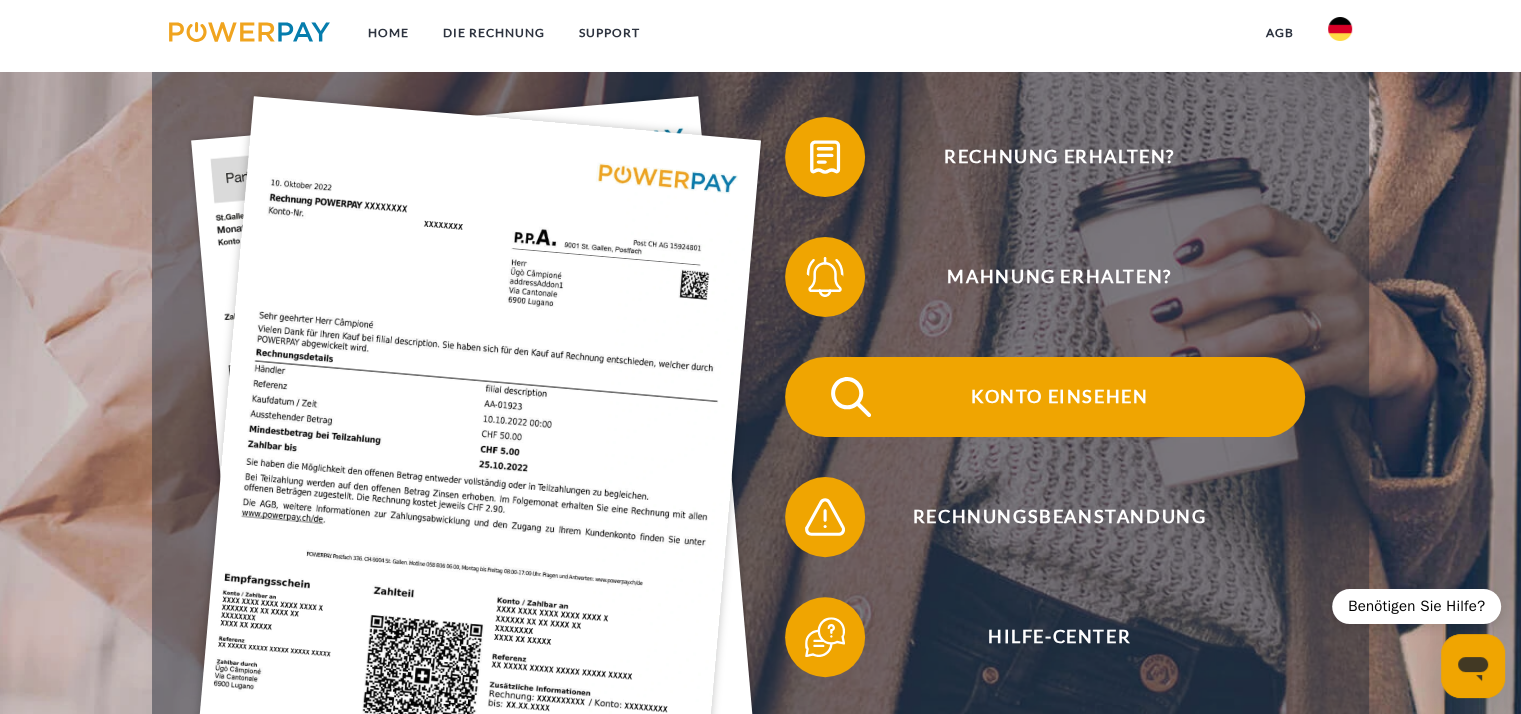 click on "Konto einsehen" at bounding box center (1059, 397) 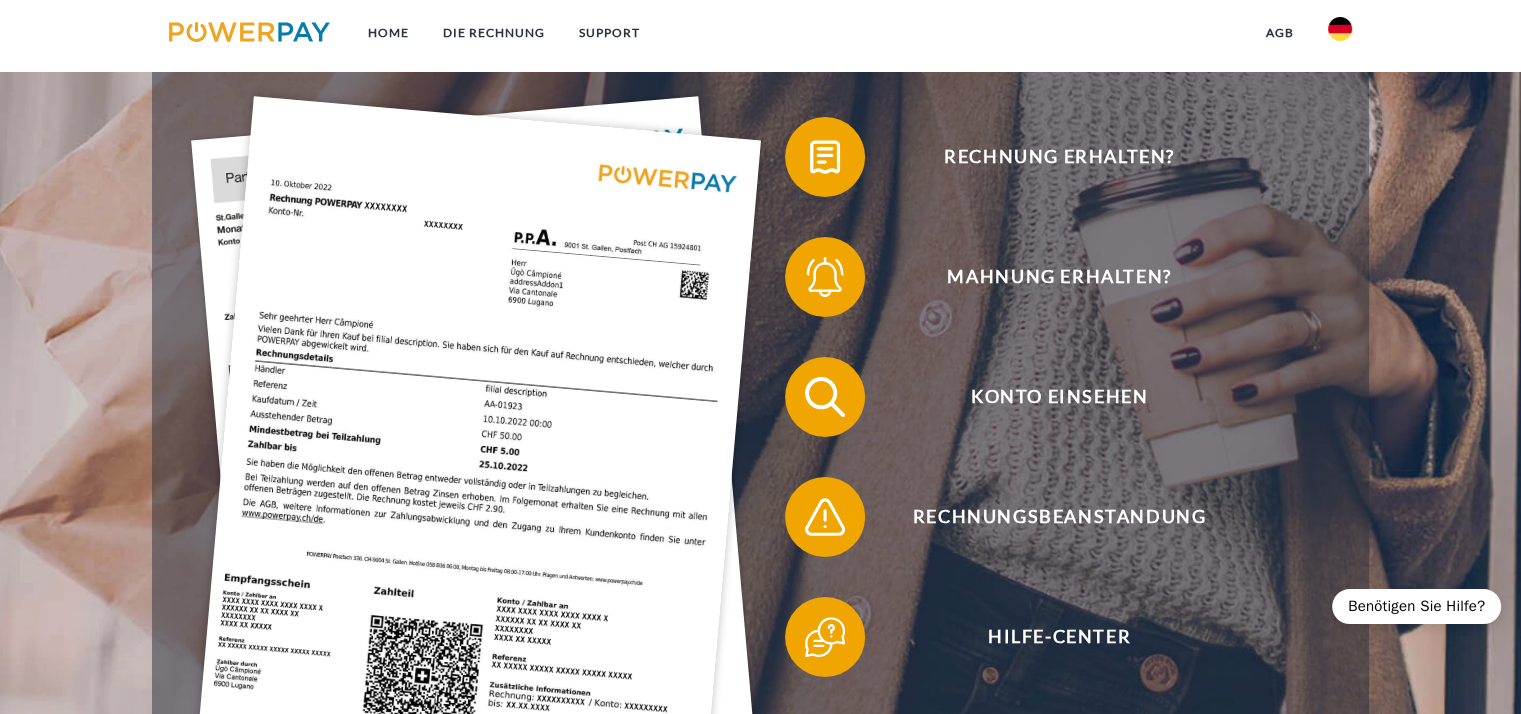 scroll, scrollTop: 400, scrollLeft: 0, axis: vertical 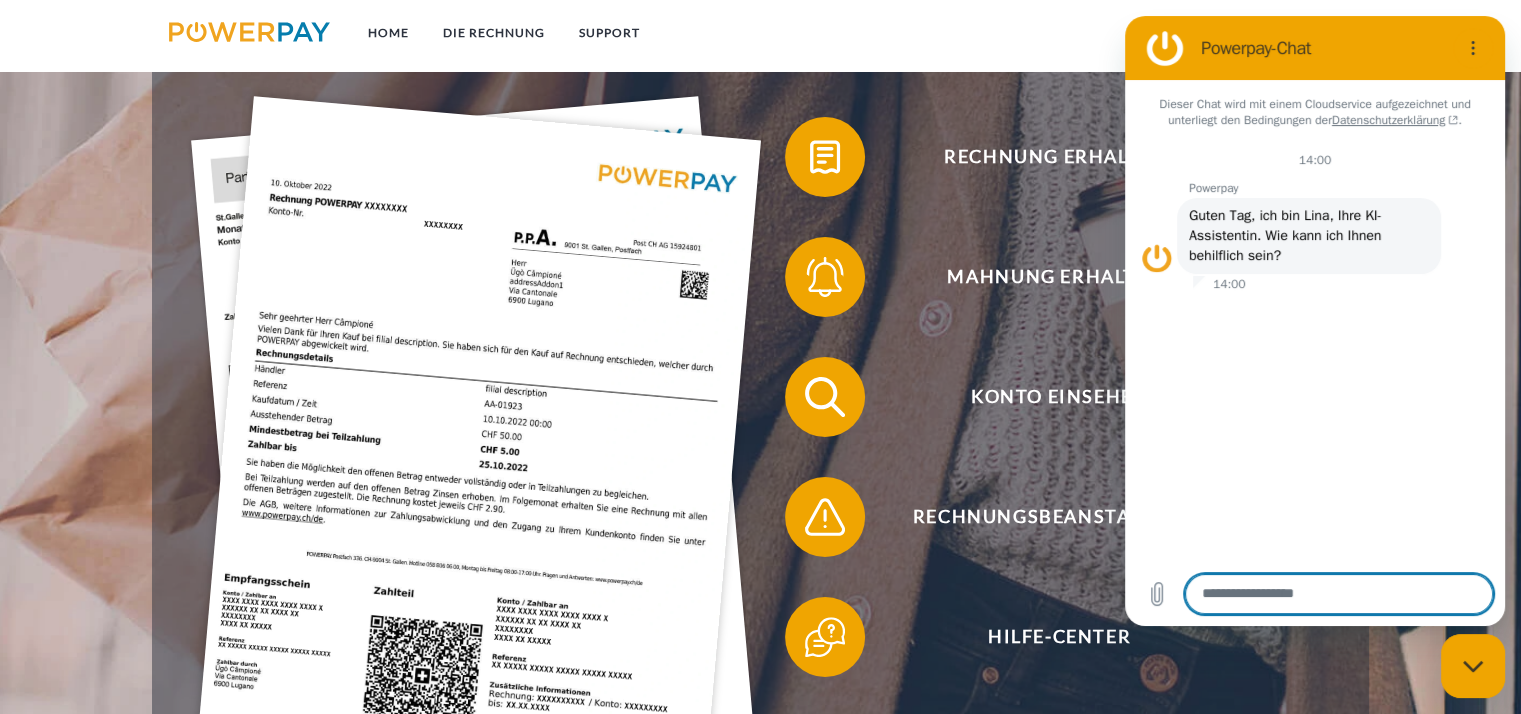 click at bounding box center [1473, 666] 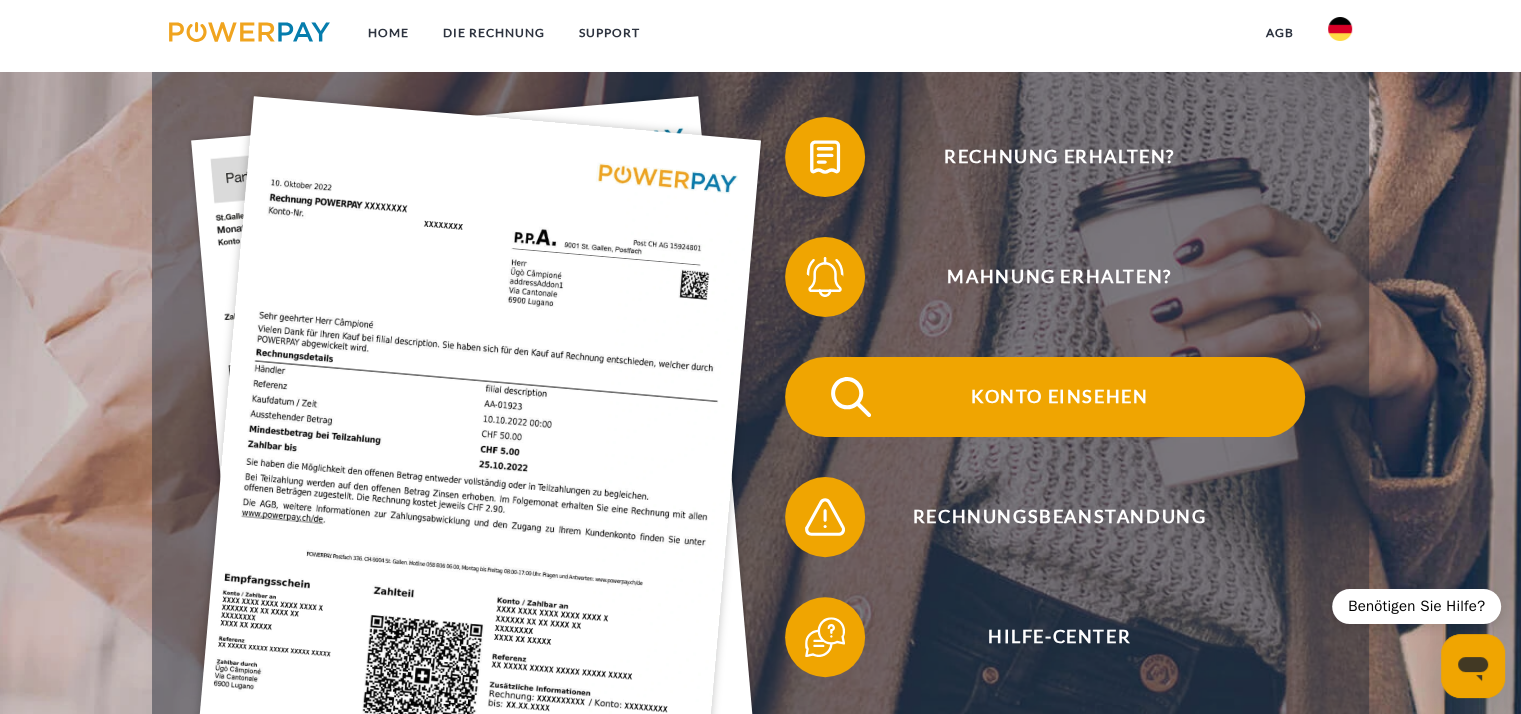click on "Konto einsehen" at bounding box center [1059, 397] 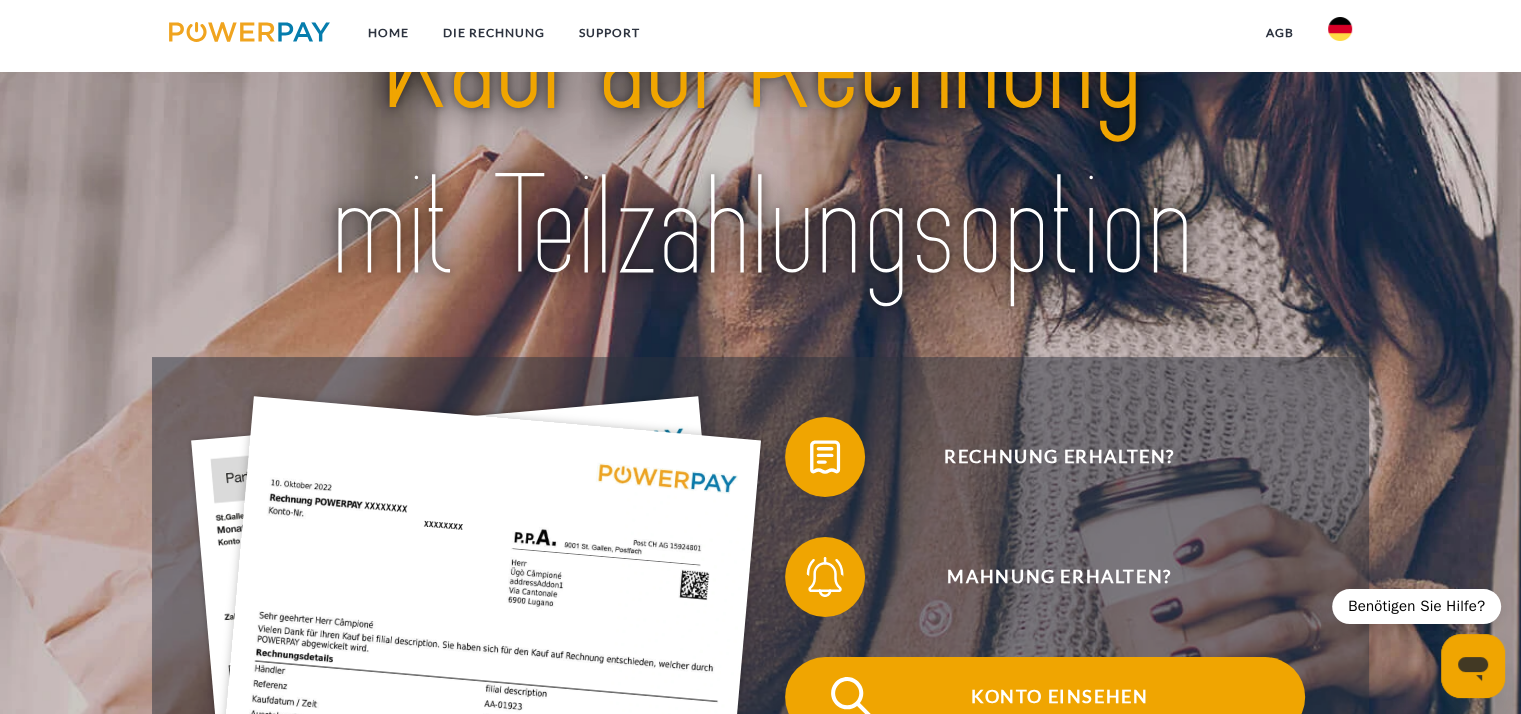 scroll, scrollTop: 0, scrollLeft: 0, axis: both 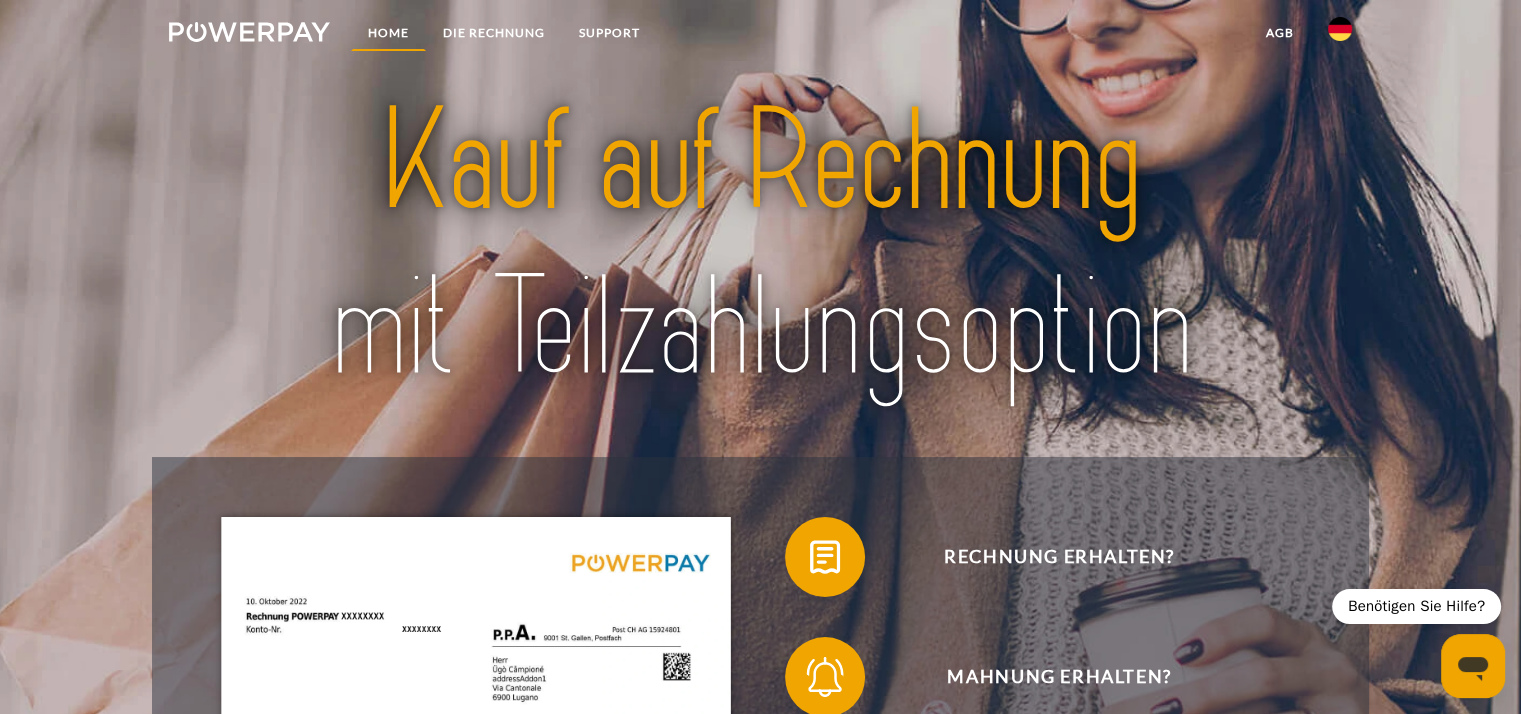 click on "Home" at bounding box center [388, 33] 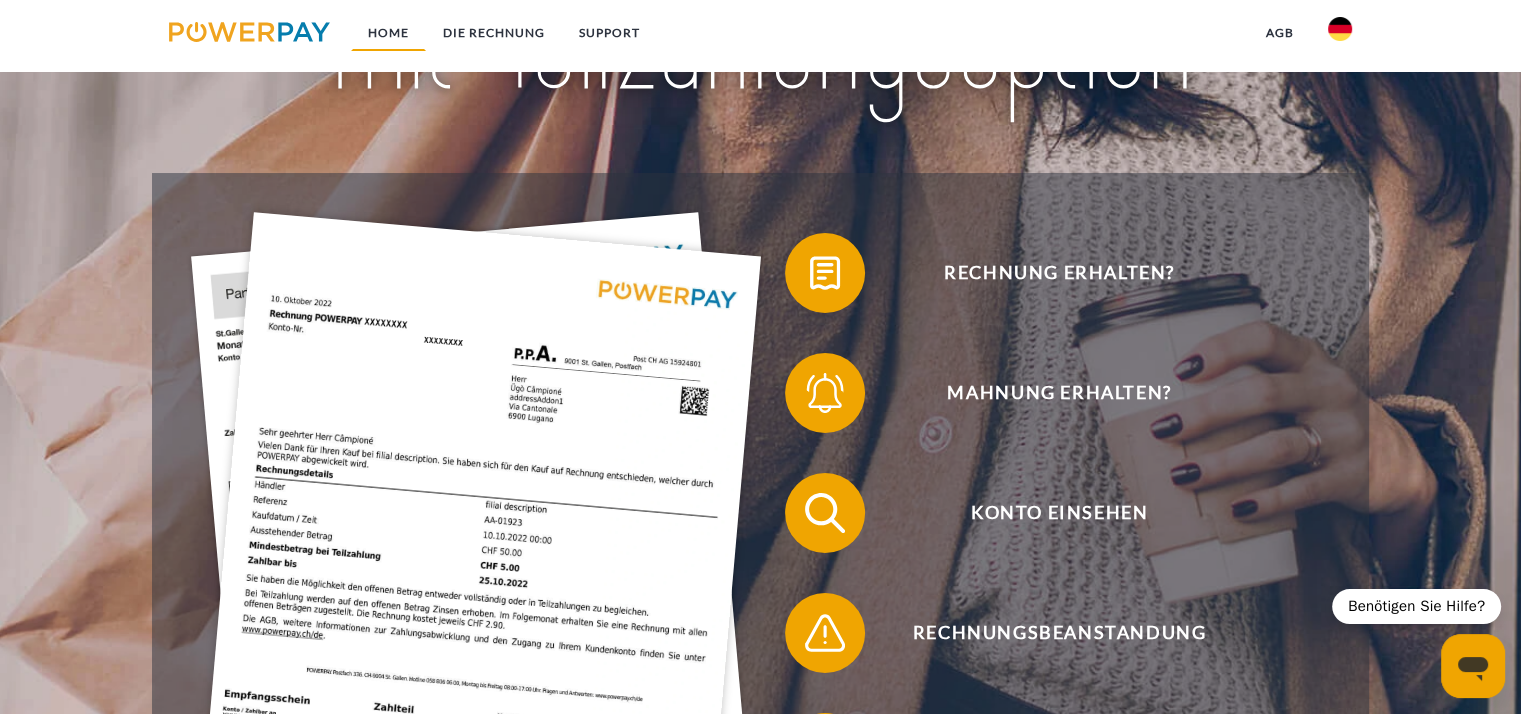 scroll, scrollTop: 400, scrollLeft: 0, axis: vertical 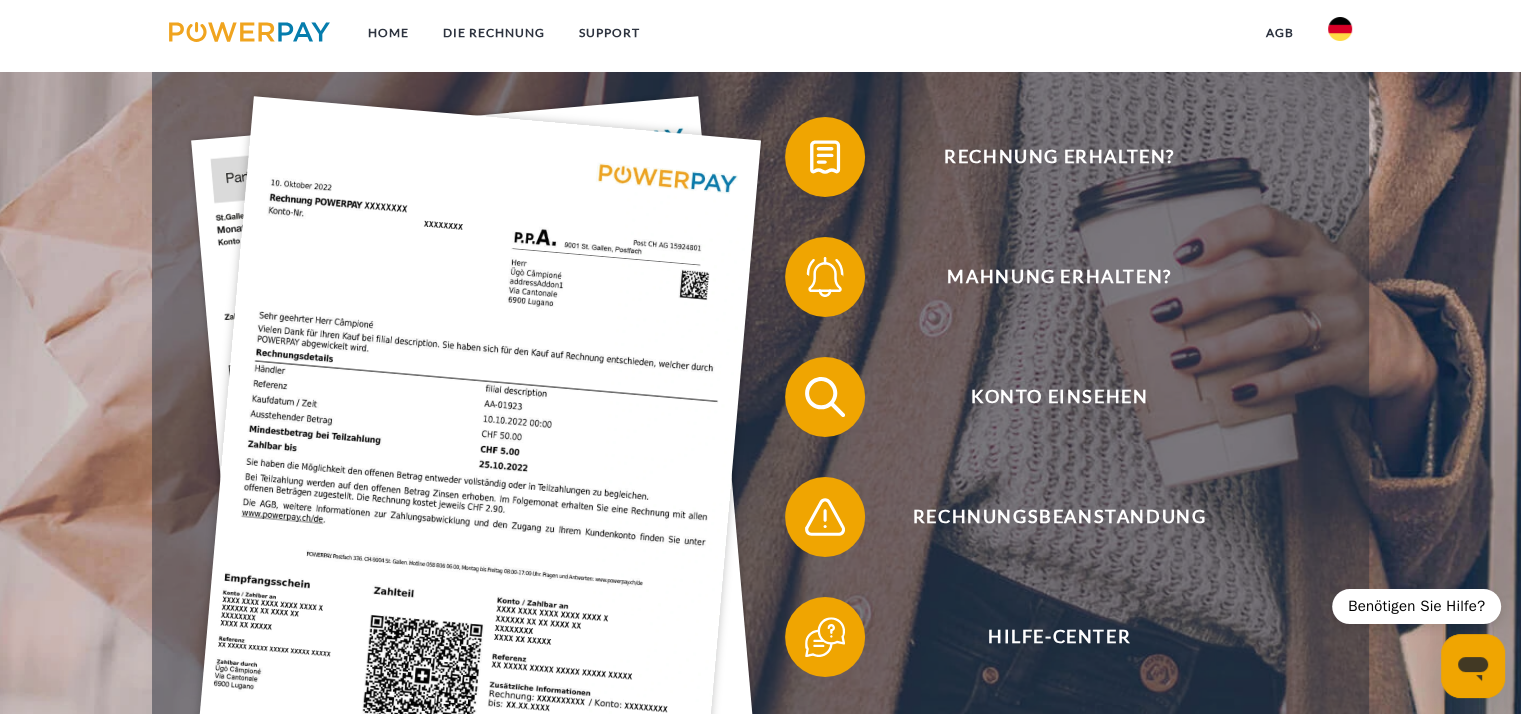 click at bounding box center [1340, 29] 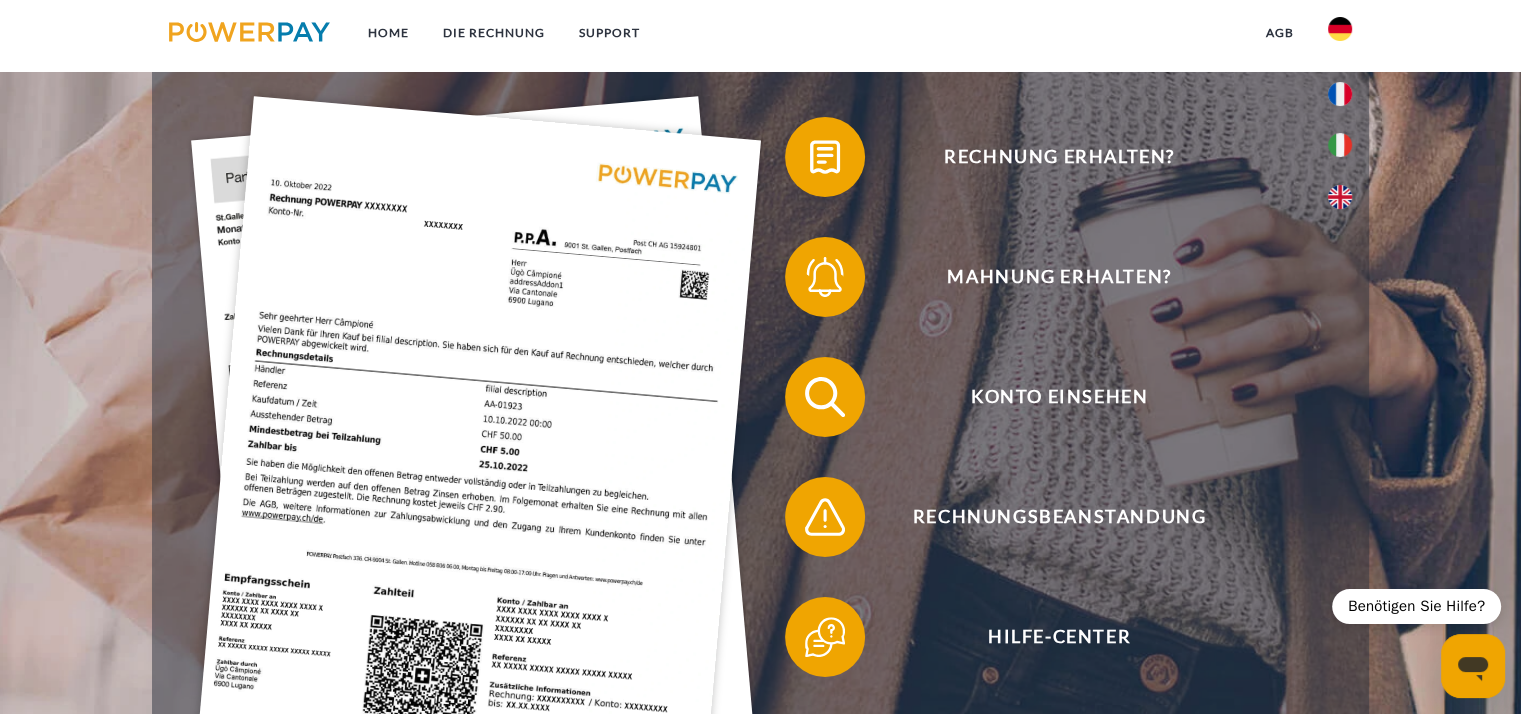 click at bounding box center (1340, 29) 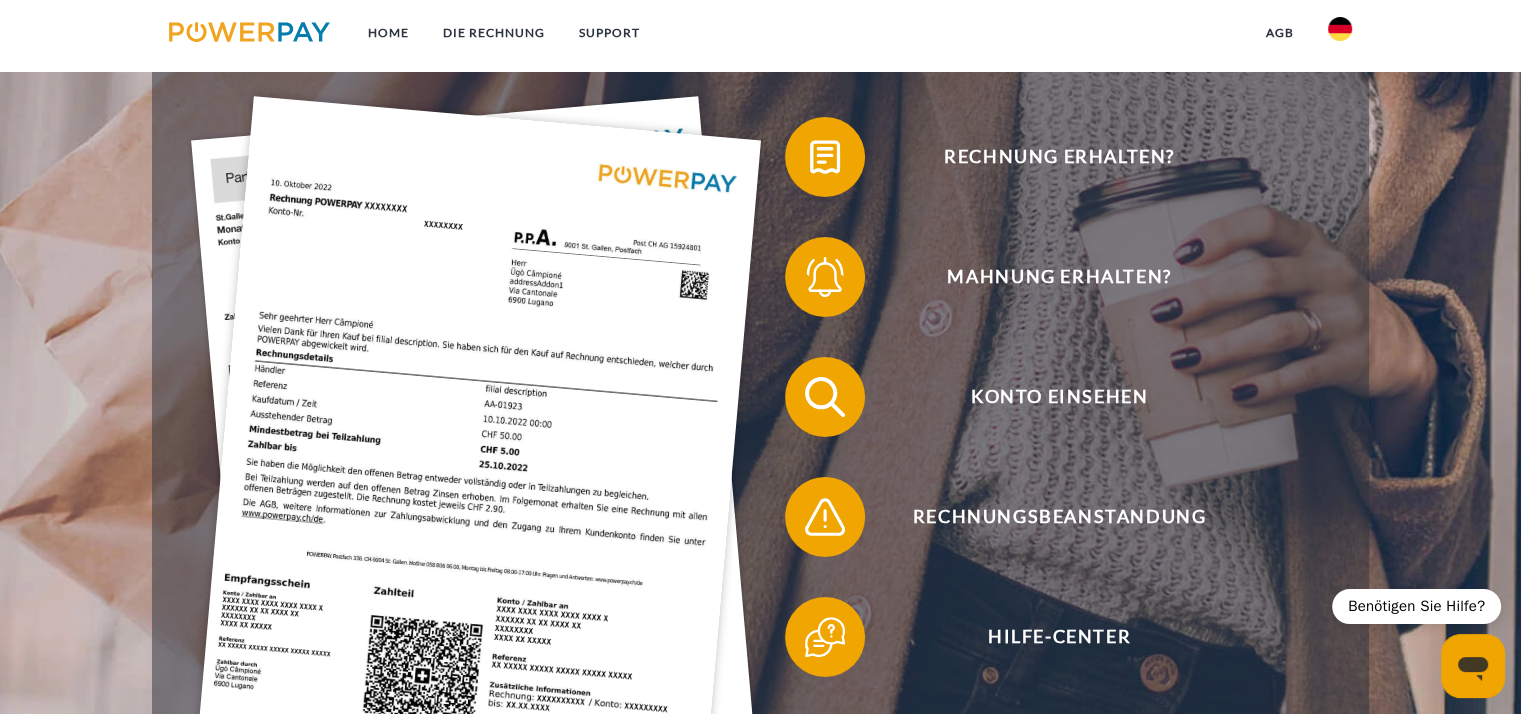 click on "agb" at bounding box center (1280, 33) 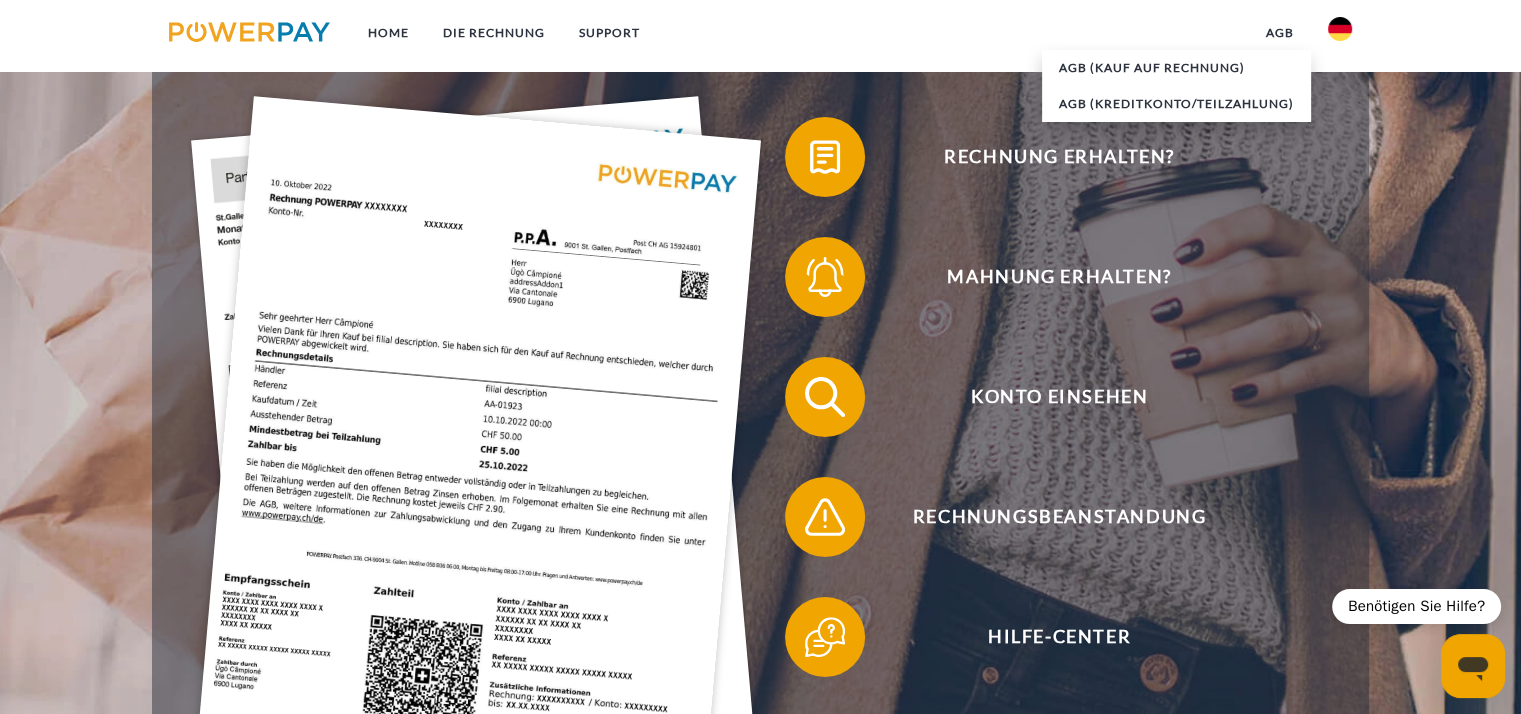 click on "agb" at bounding box center (1280, 33) 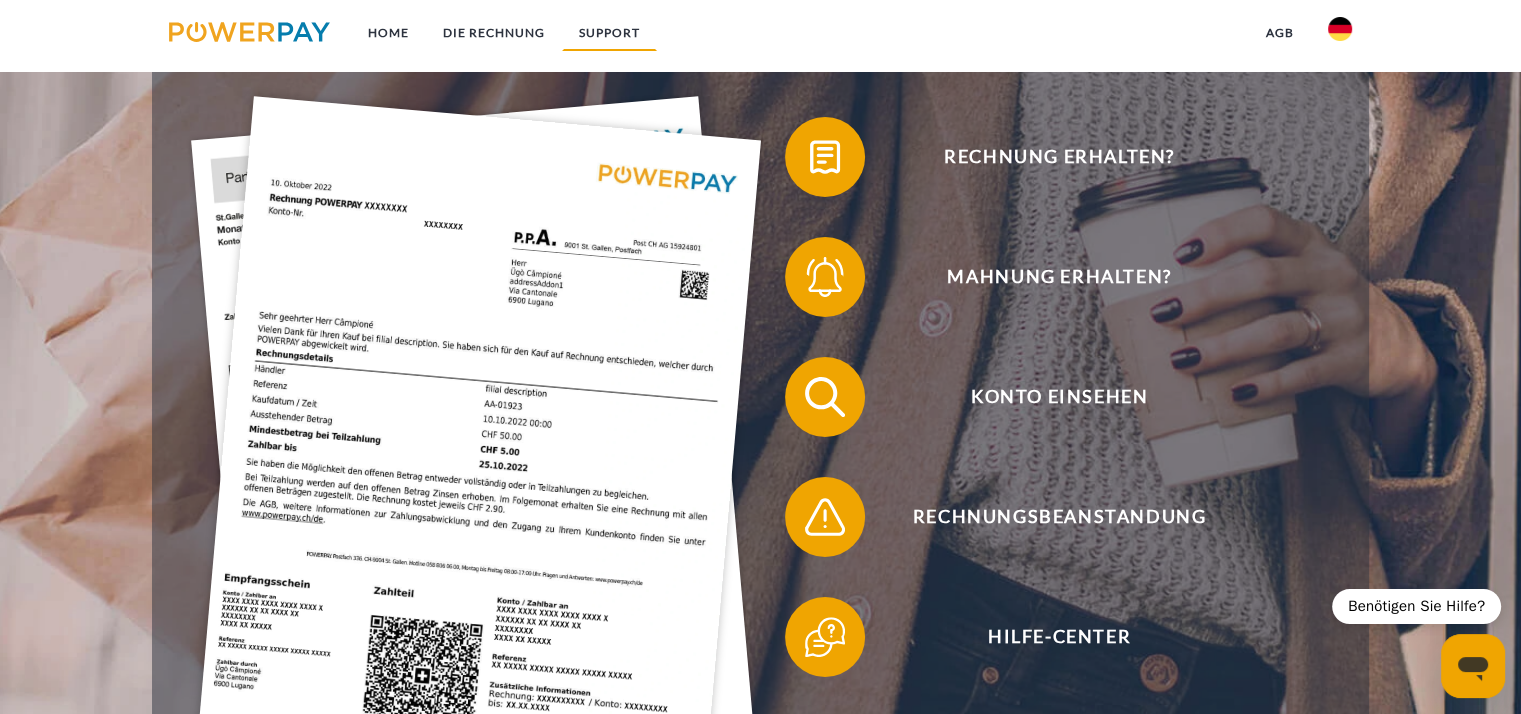 click on "SUPPORT" at bounding box center [609, 33] 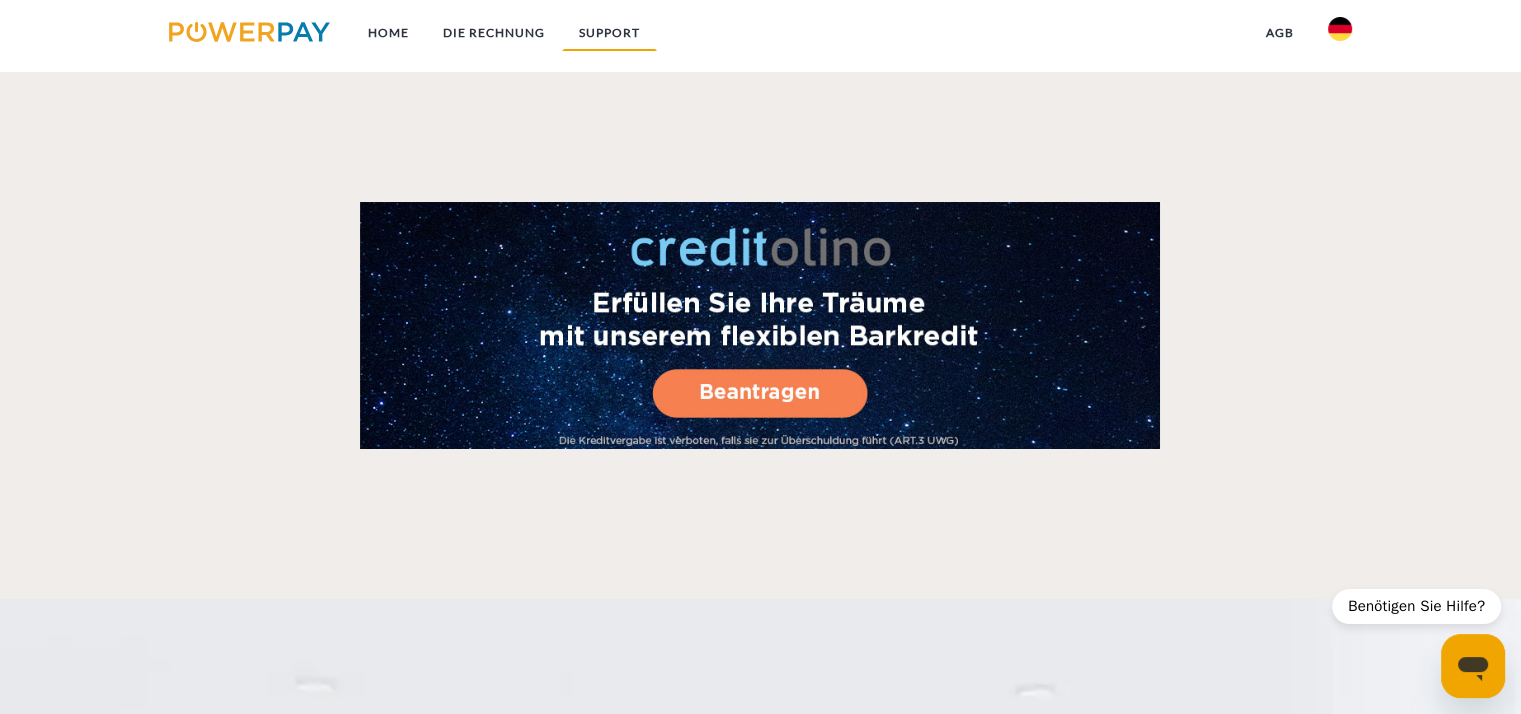 scroll, scrollTop: 3447, scrollLeft: 0, axis: vertical 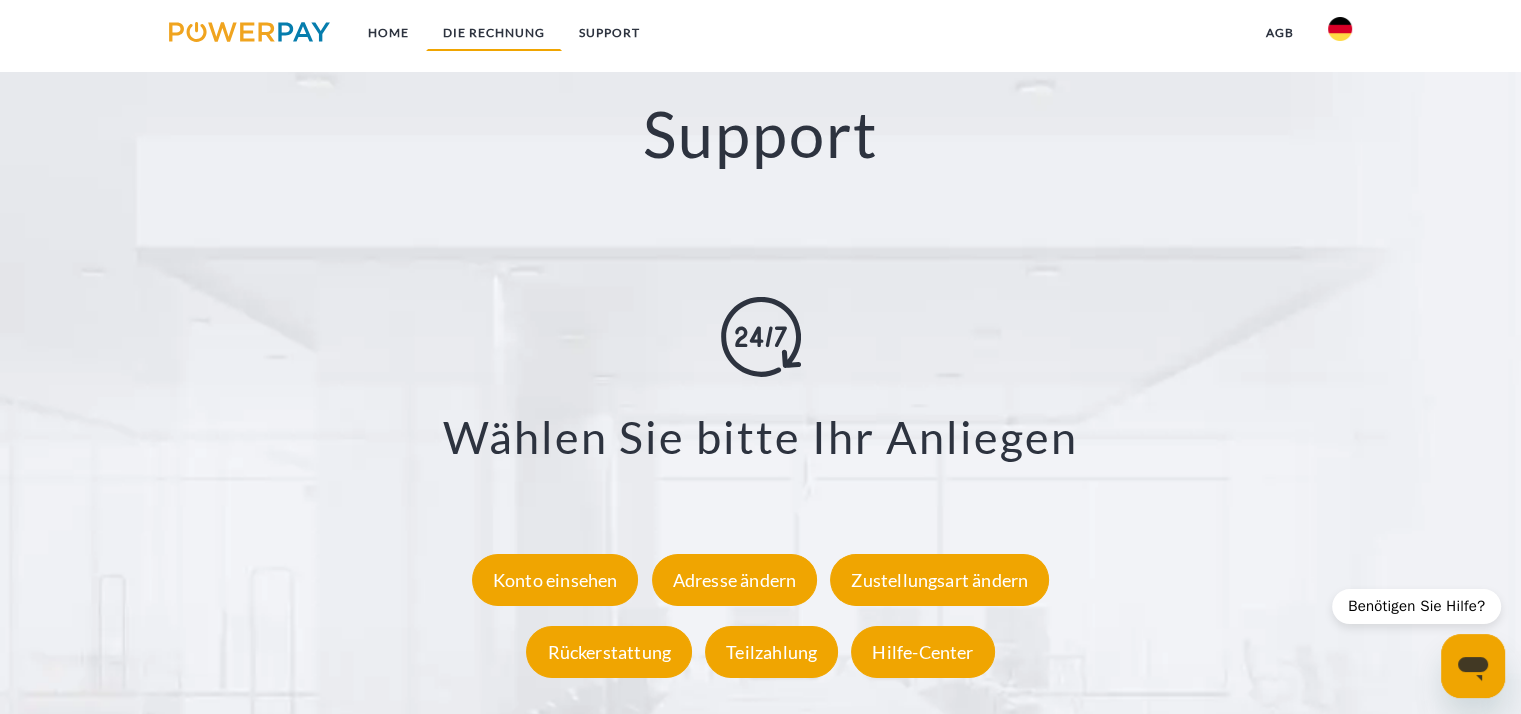click on "DIE RECHNUNG" at bounding box center [494, 33] 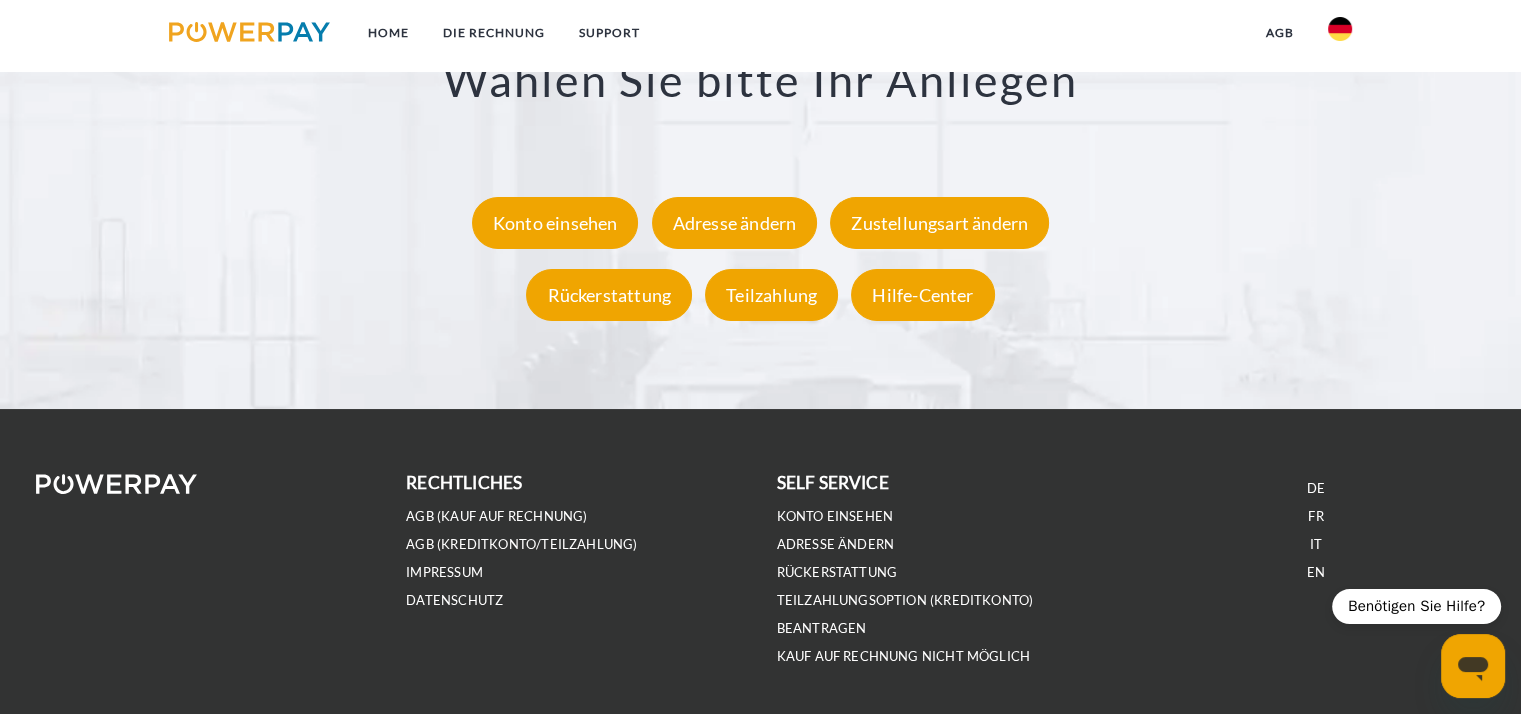scroll, scrollTop: 3867, scrollLeft: 0, axis: vertical 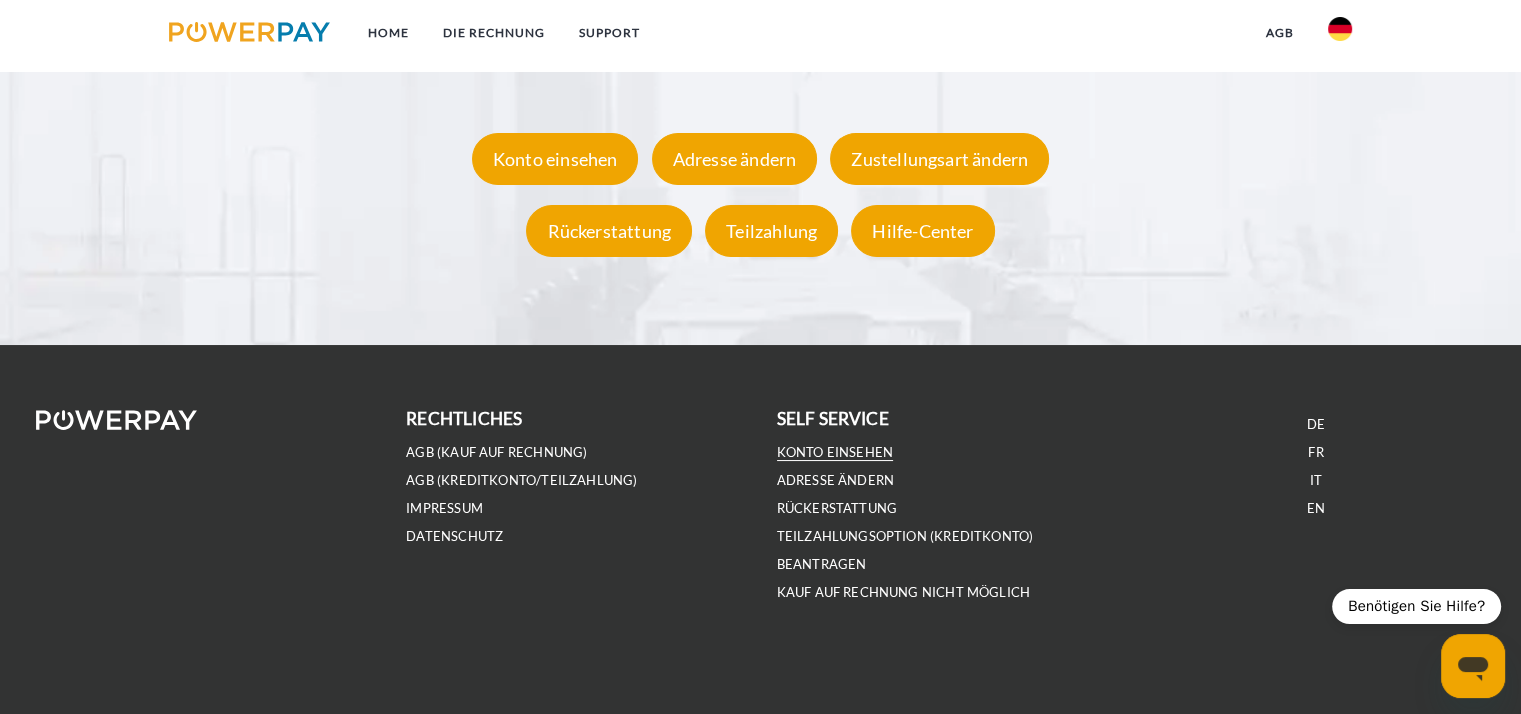 click on "Konto einsehen" at bounding box center (835, 452) 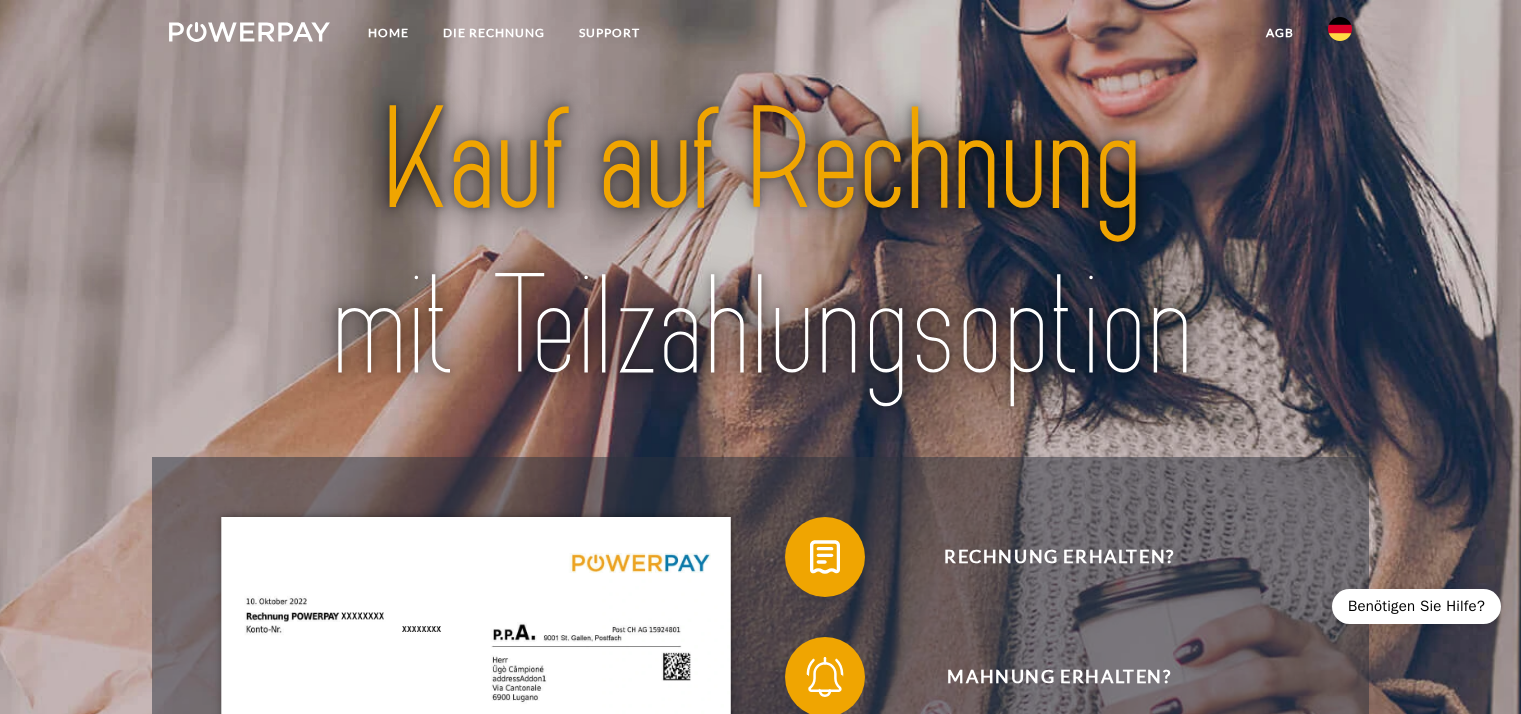 scroll, scrollTop: 0, scrollLeft: 0, axis: both 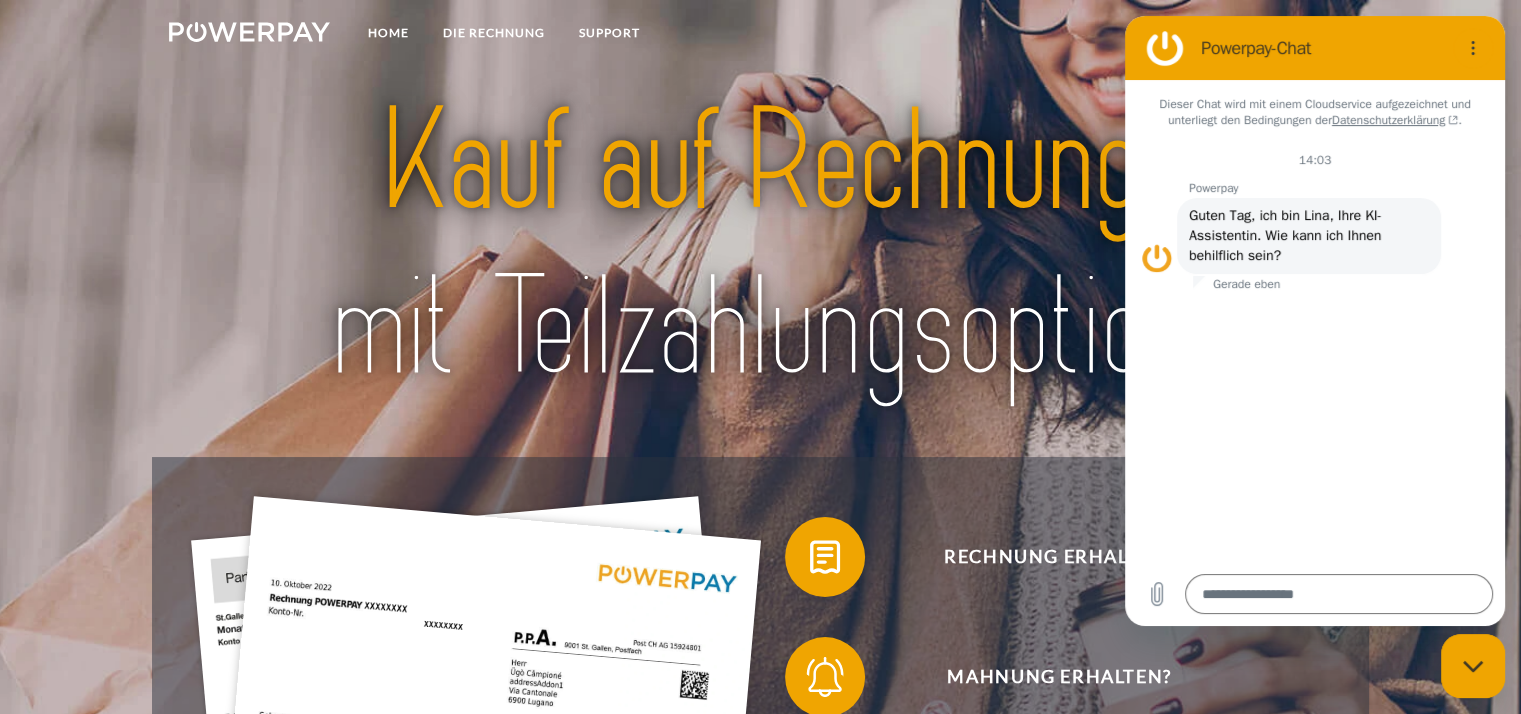 click 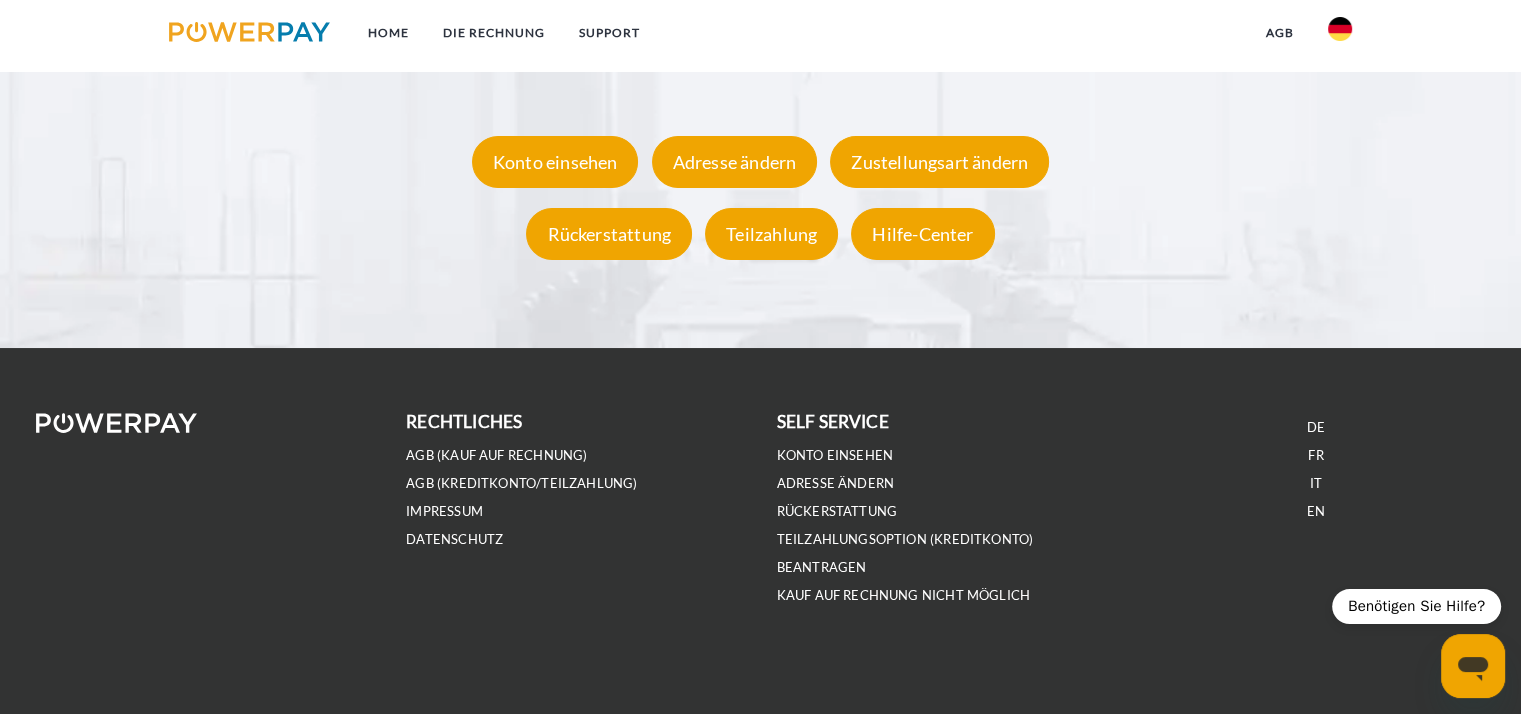 scroll, scrollTop: 3867, scrollLeft: 0, axis: vertical 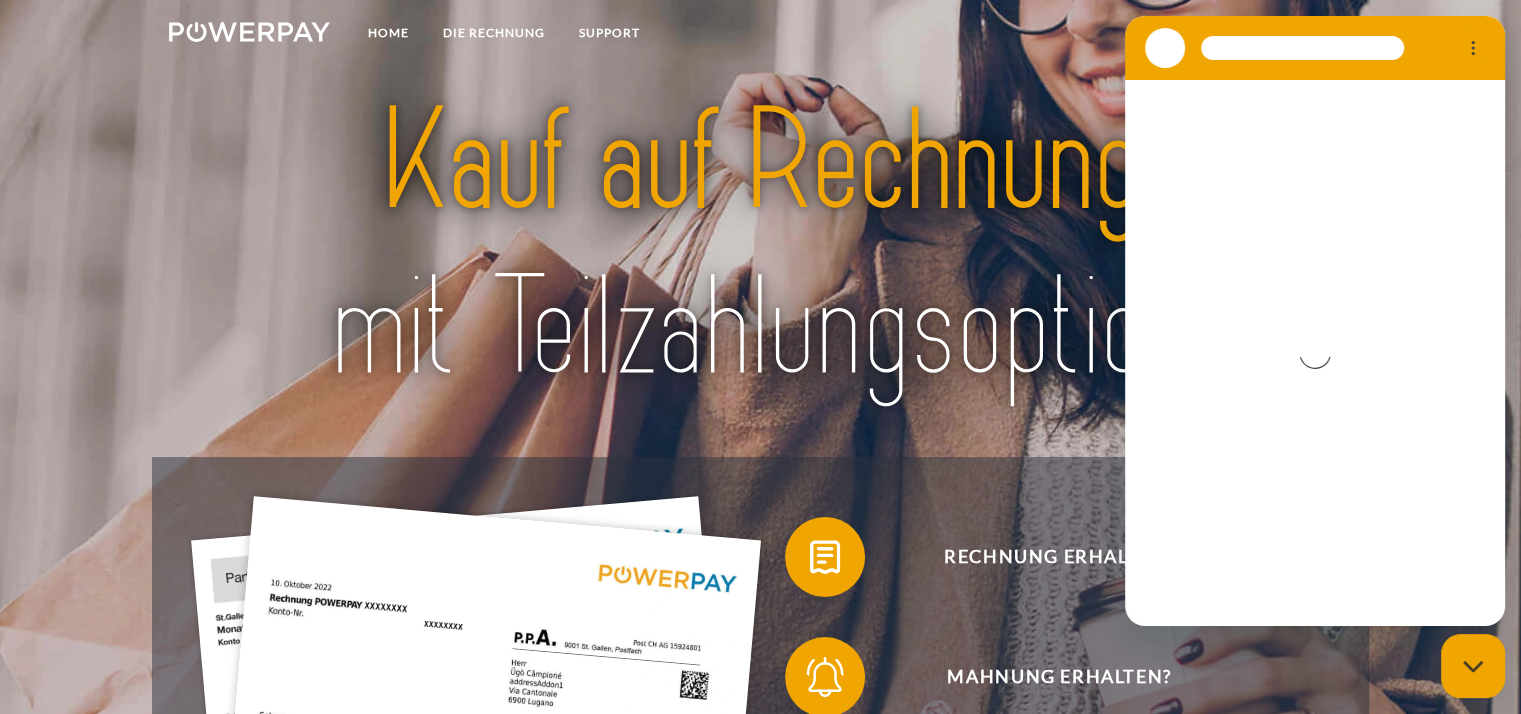 click 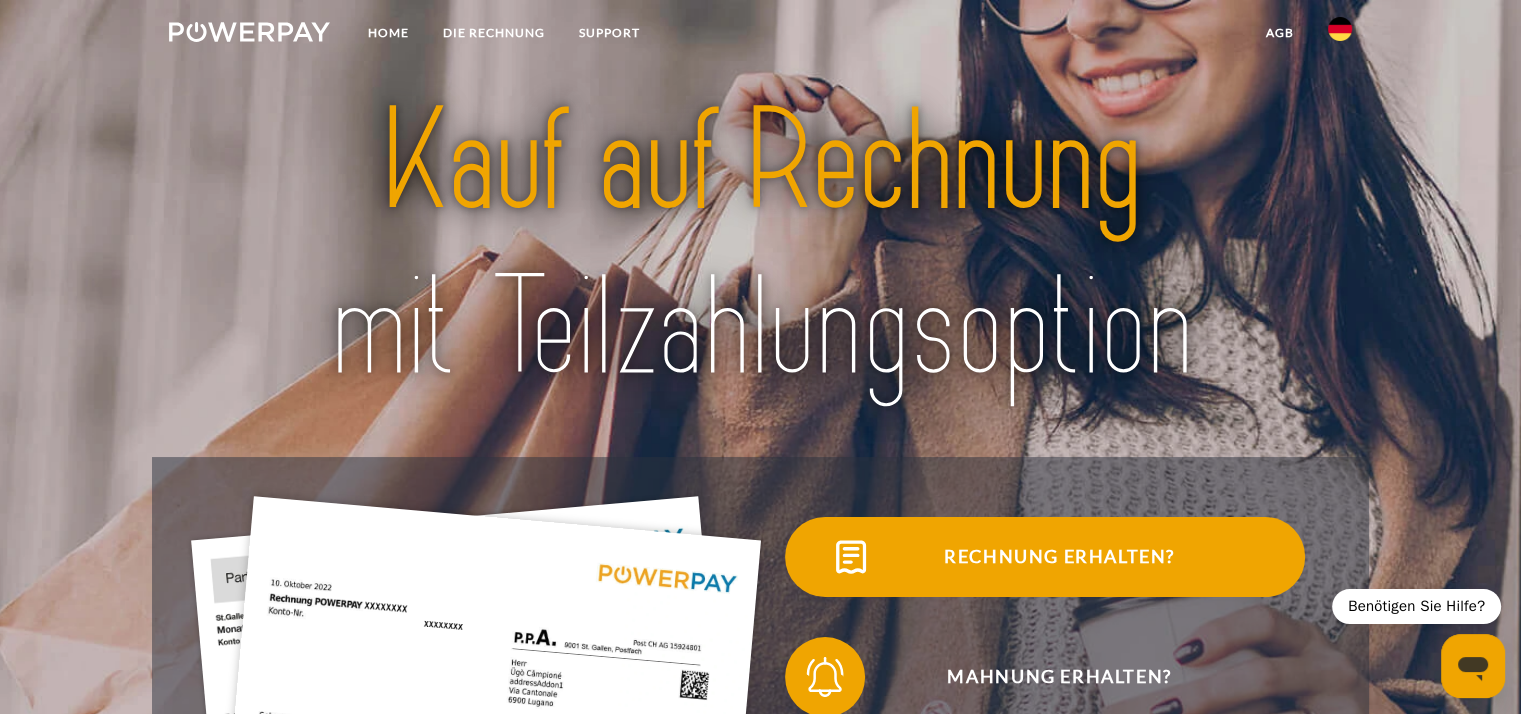 type on "*" 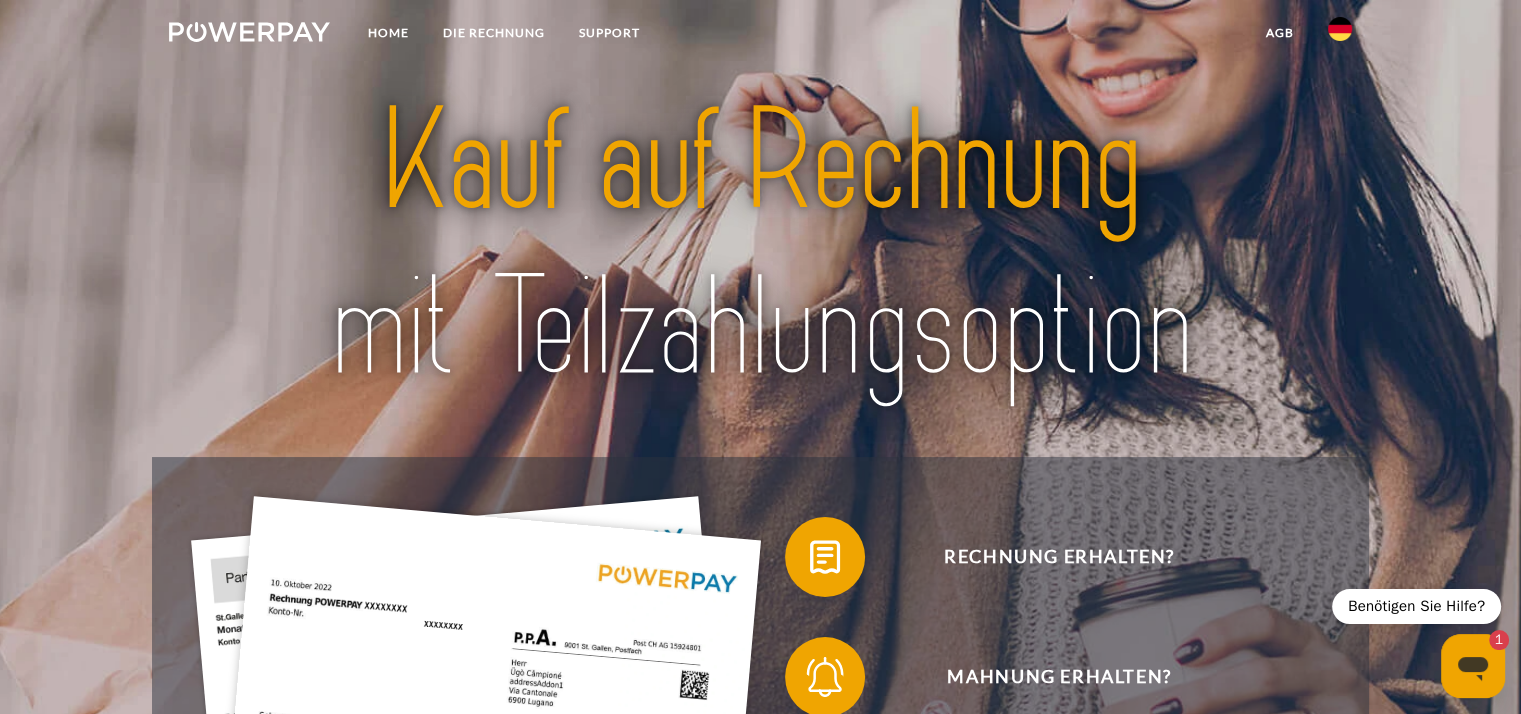 scroll, scrollTop: 0, scrollLeft: 0, axis: both 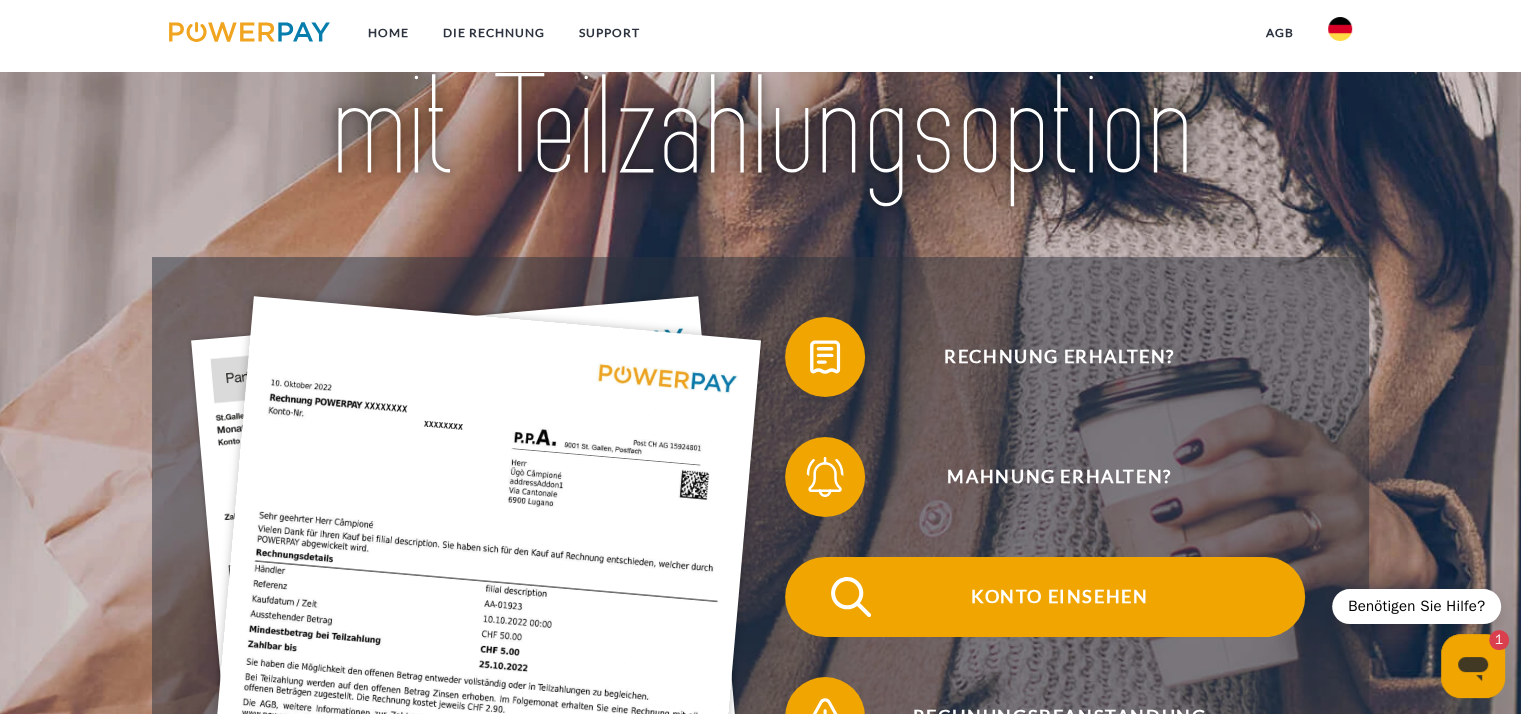 click on "Konto einsehen" at bounding box center [1059, 597] 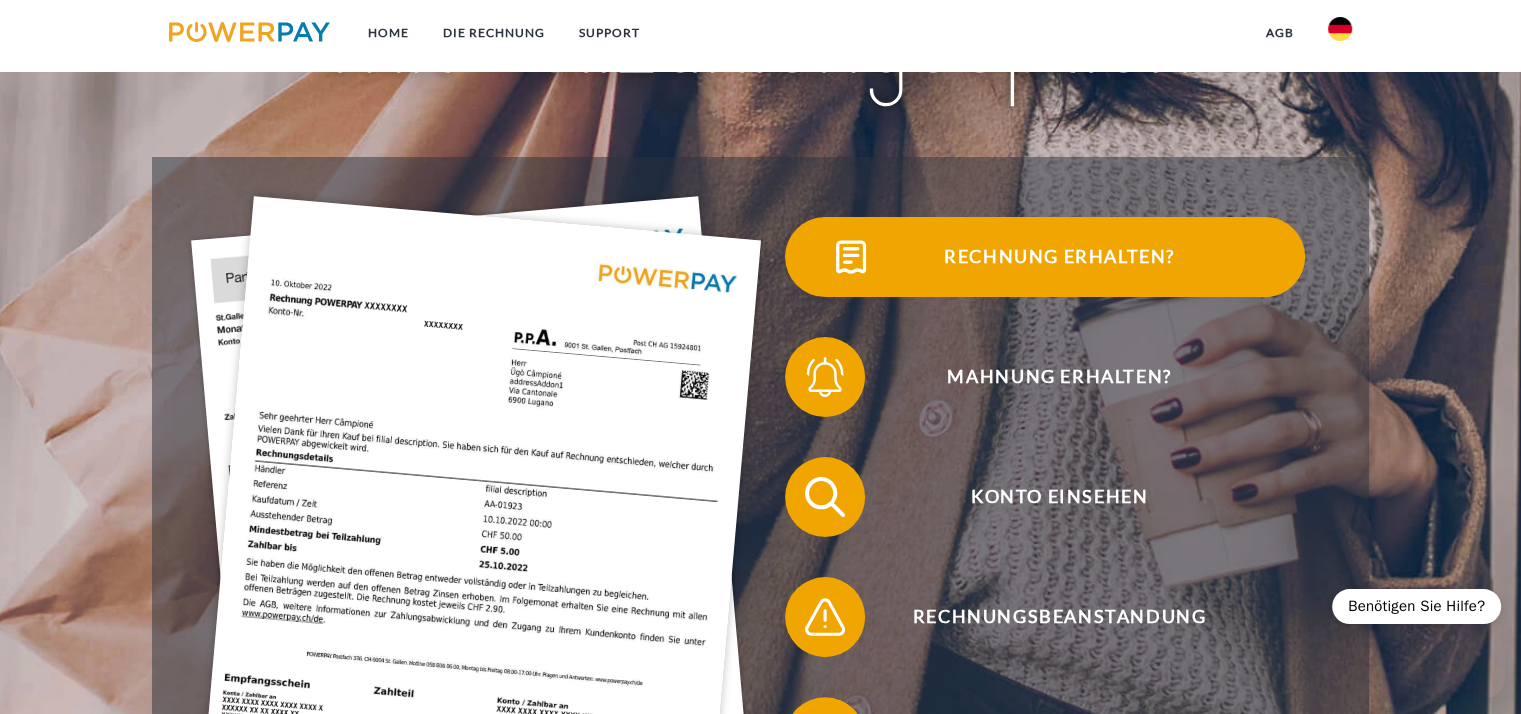 scroll, scrollTop: 300, scrollLeft: 0, axis: vertical 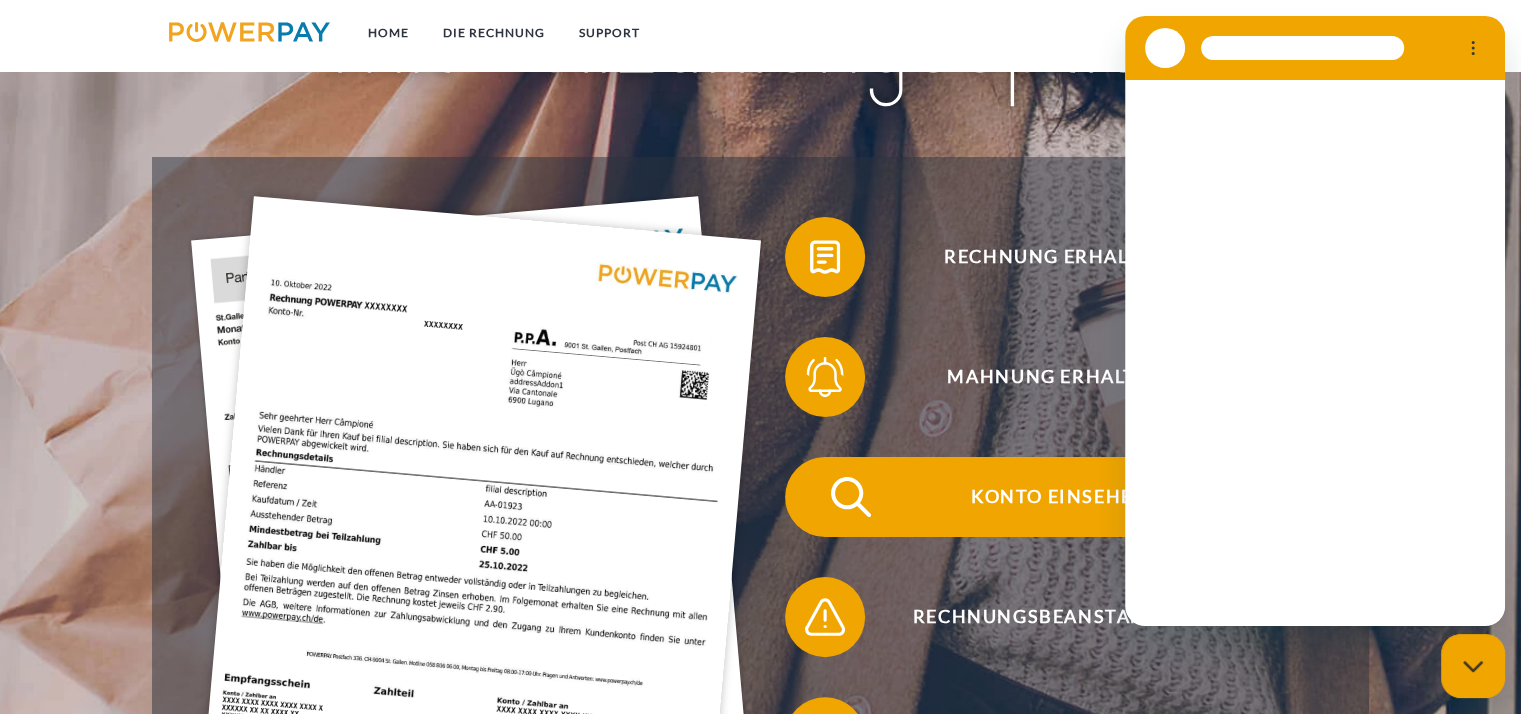click on "Konto einsehen" at bounding box center [1059, 497] 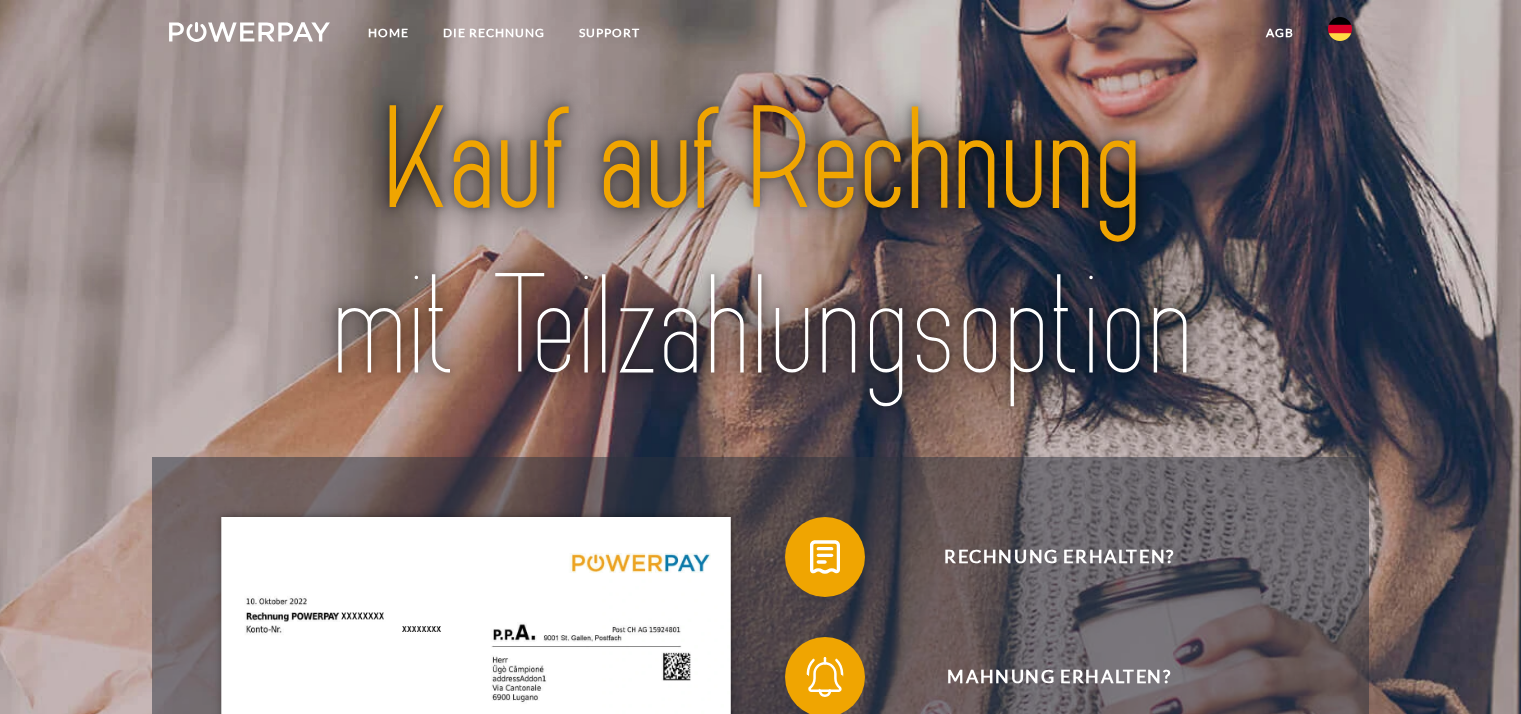 scroll, scrollTop: 0, scrollLeft: 0, axis: both 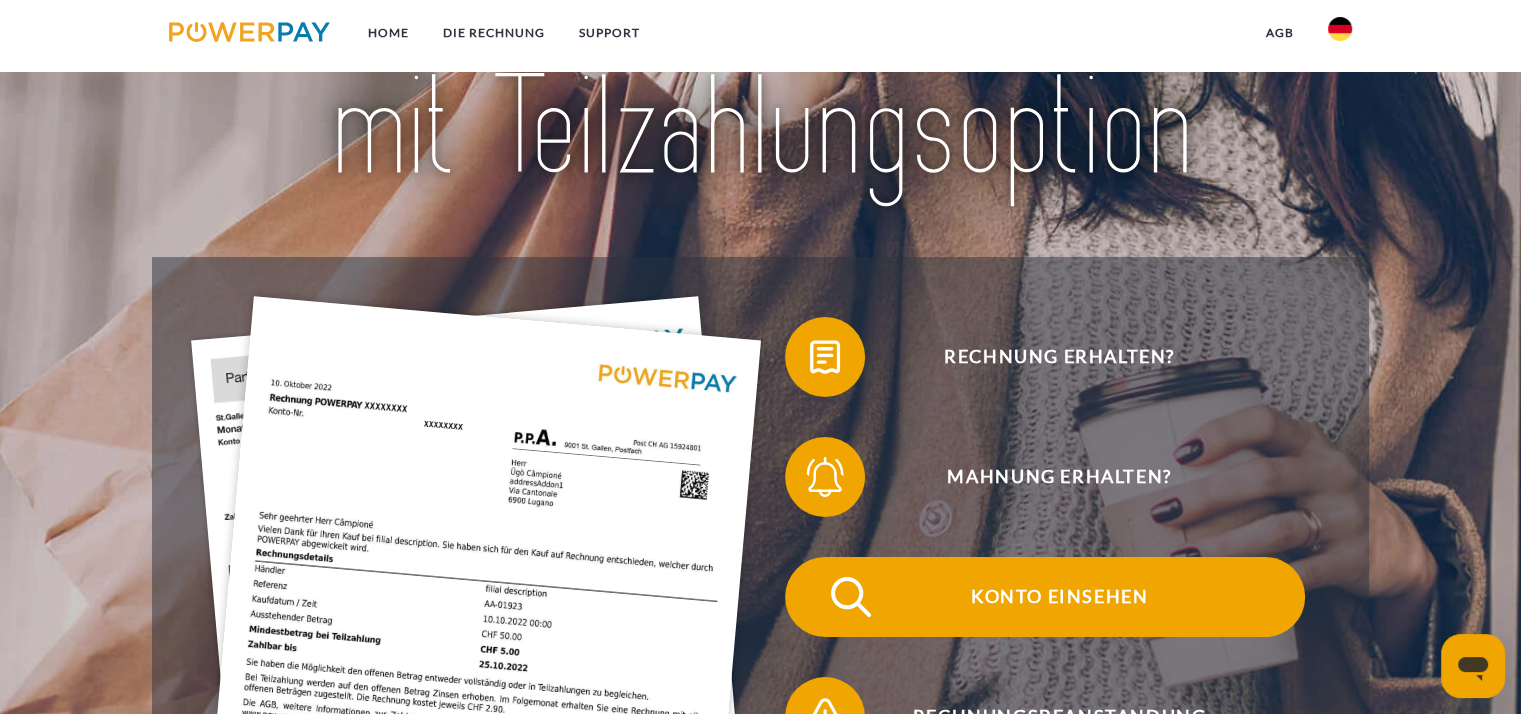 click on "Konto einsehen" at bounding box center (1059, 597) 